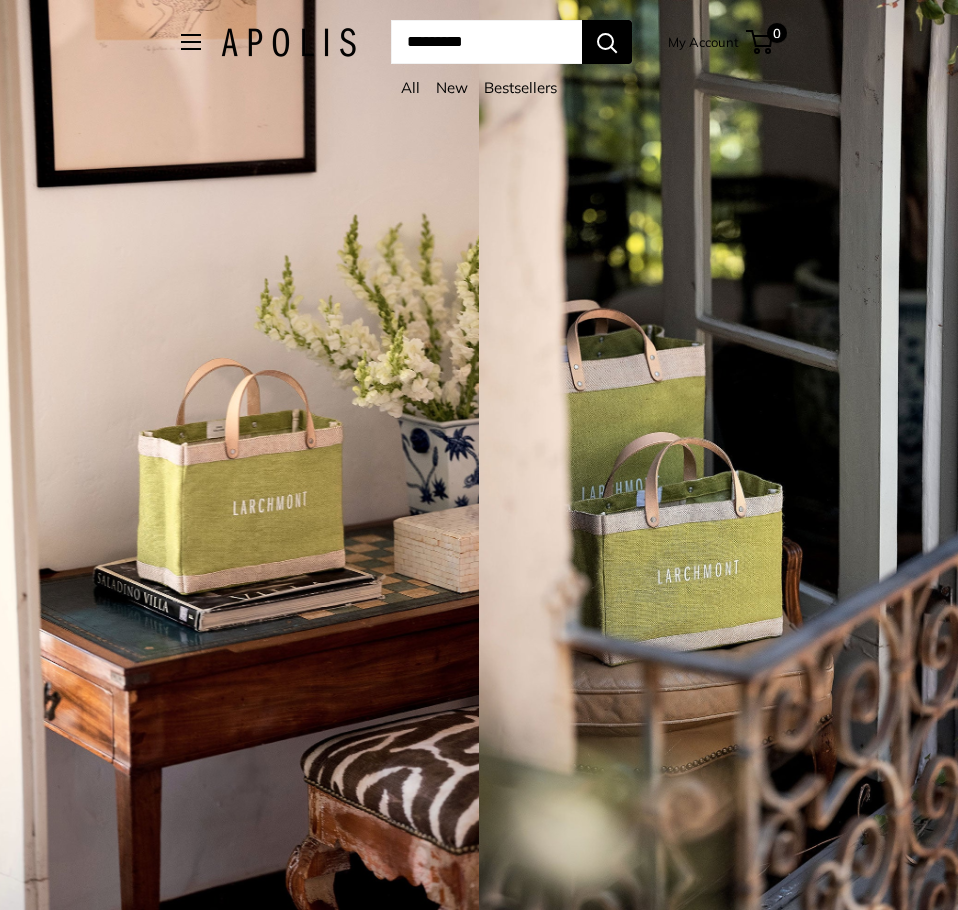 scroll, scrollTop: 0, scrollLeft: 0, axis: both 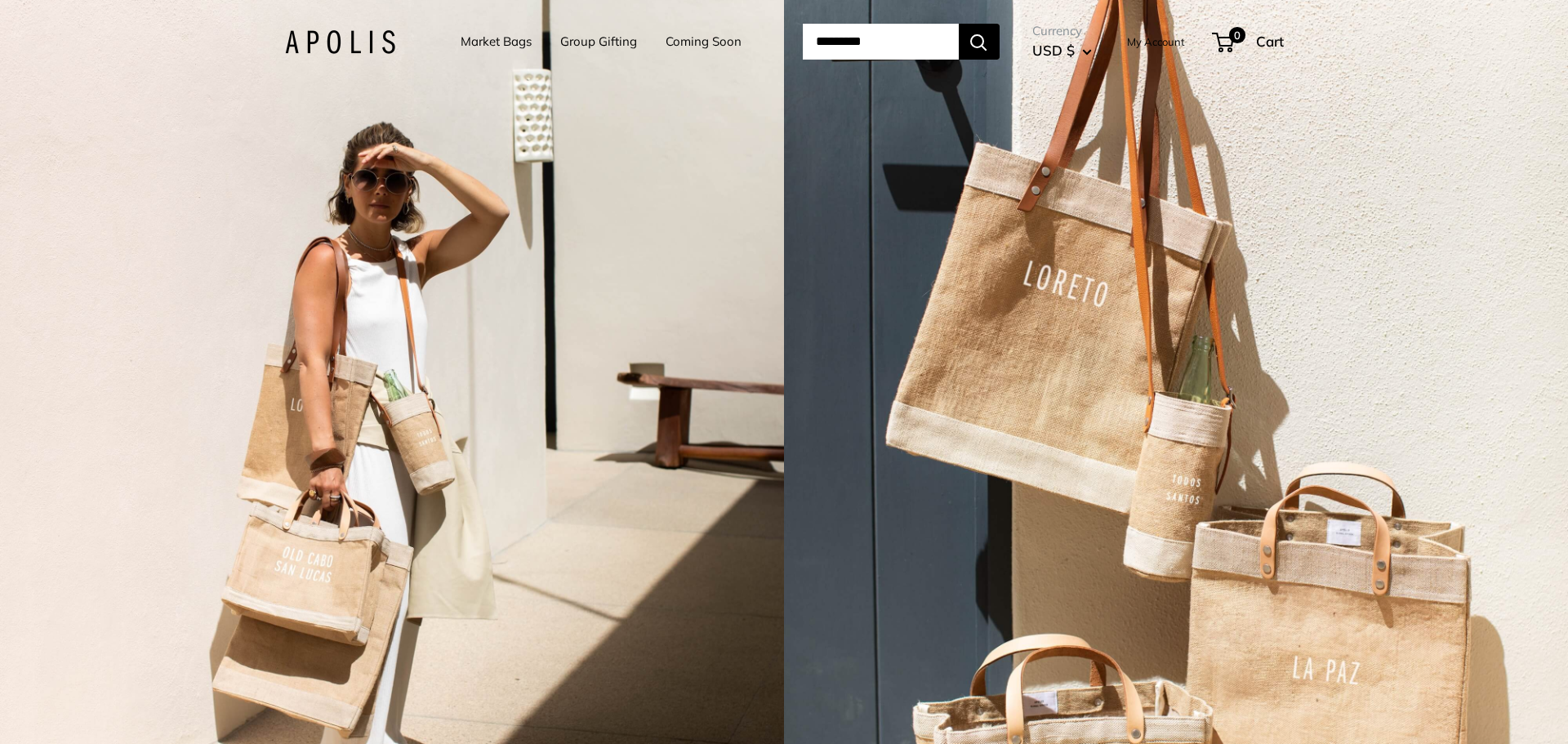 click on "Market Bags" at bounding box center (496, 42) 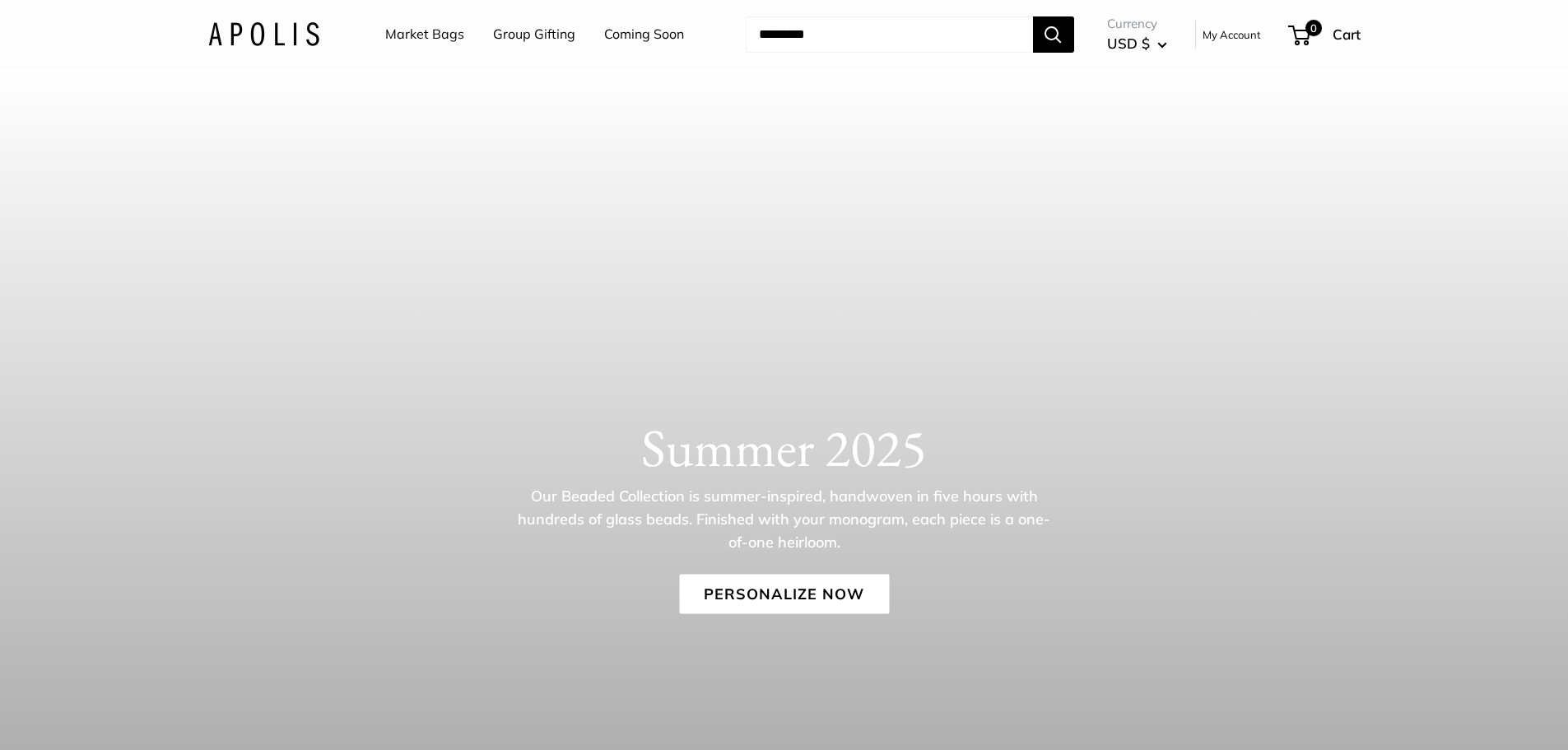 scroll, scrollTop: 0, scrollLeft: 0, axis: both 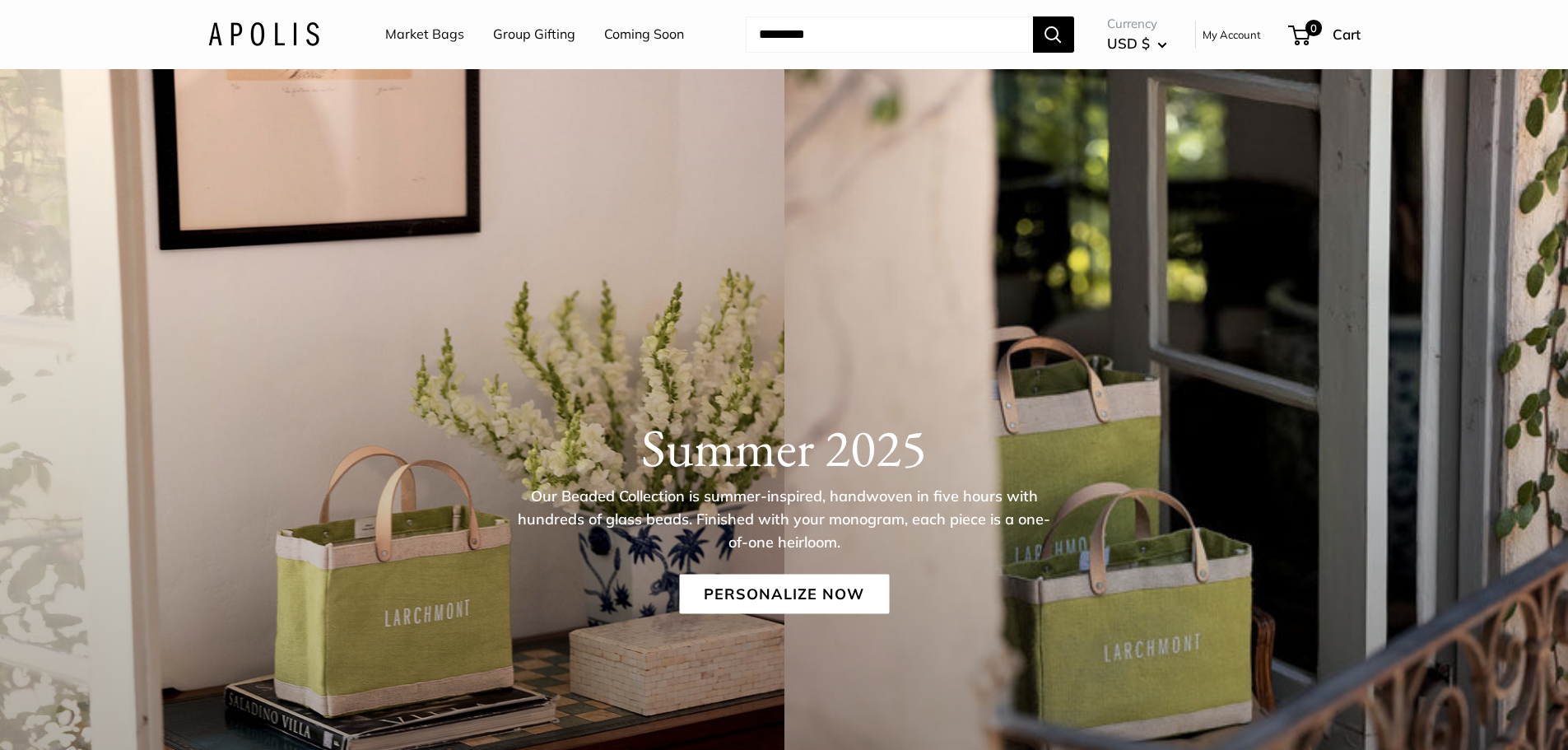 click on "Market Bags" at bounding box center [425, 35] 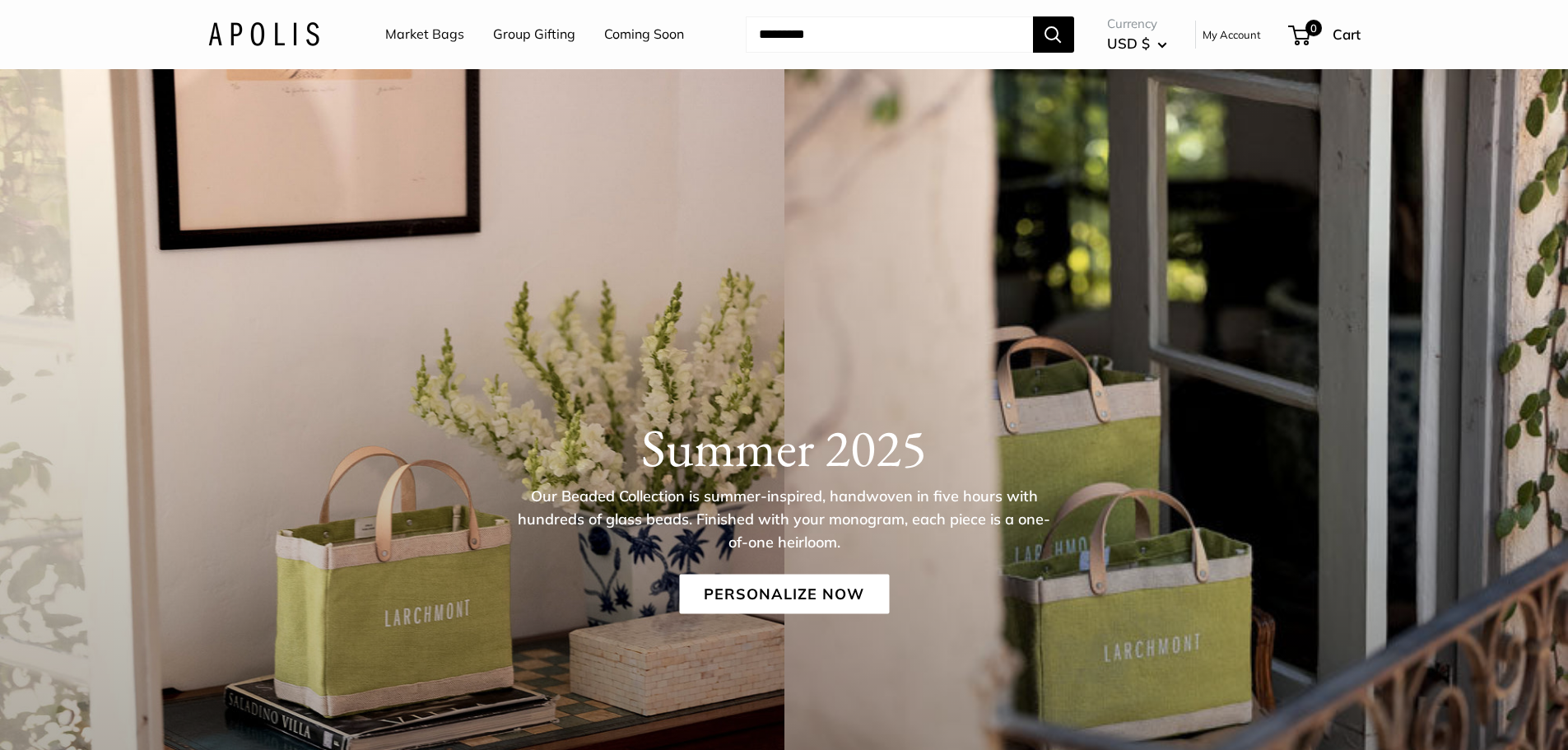scroll, scrollTop: 0, scrollLeft: 0, axis: both 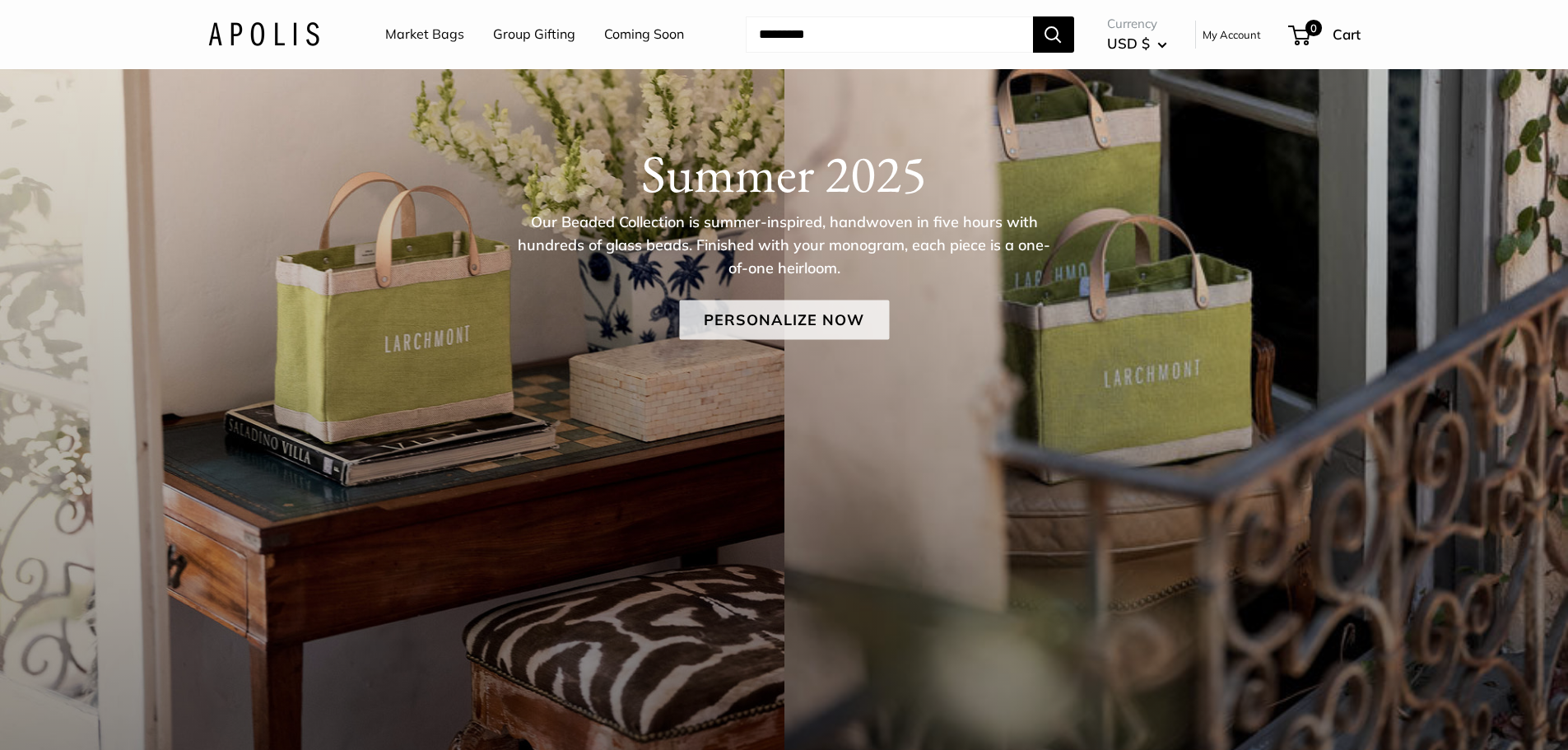 click on "Personalize Now" at bounding box center (784, 319) 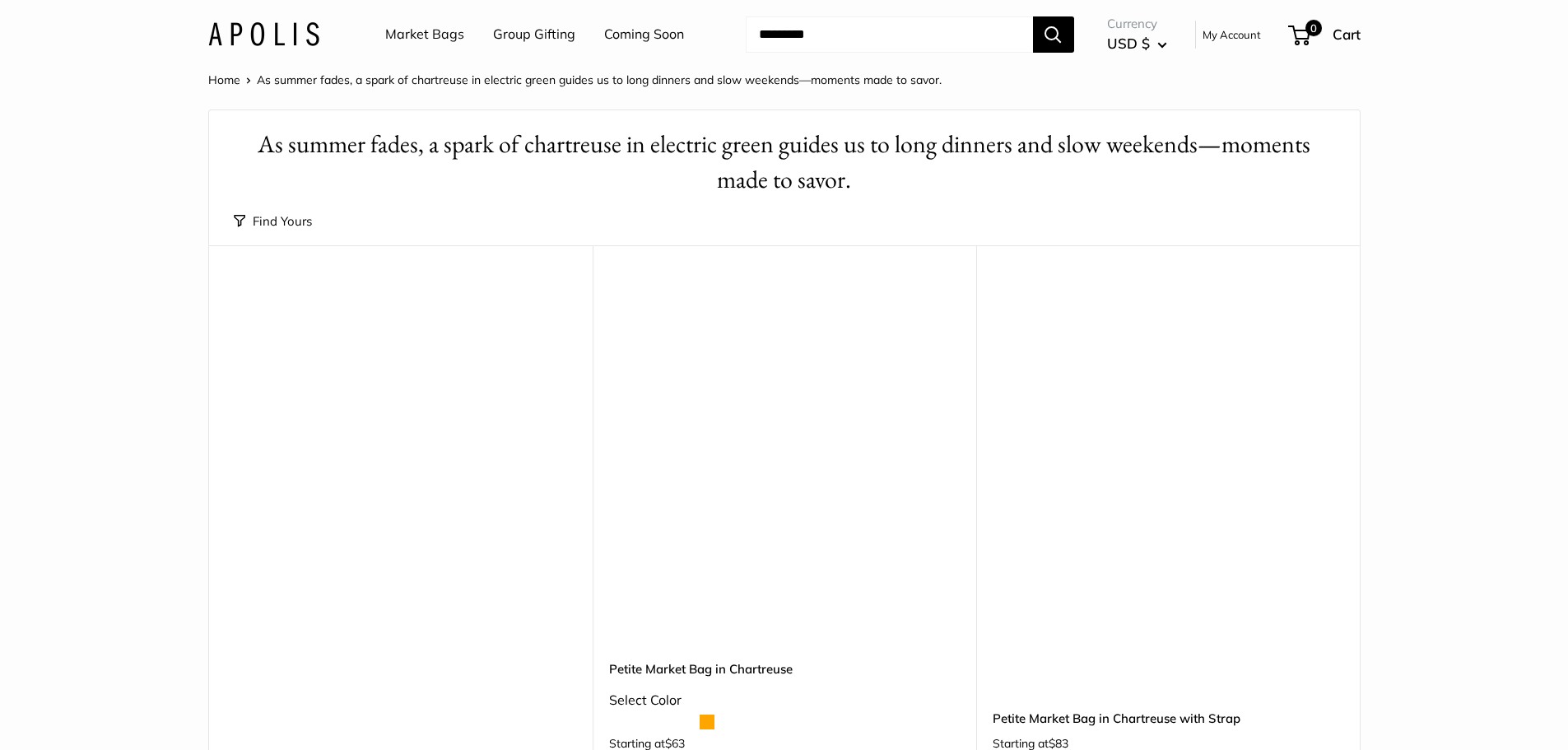 scroll, scrollTop: 0, scrollLeft: 0, axis: both 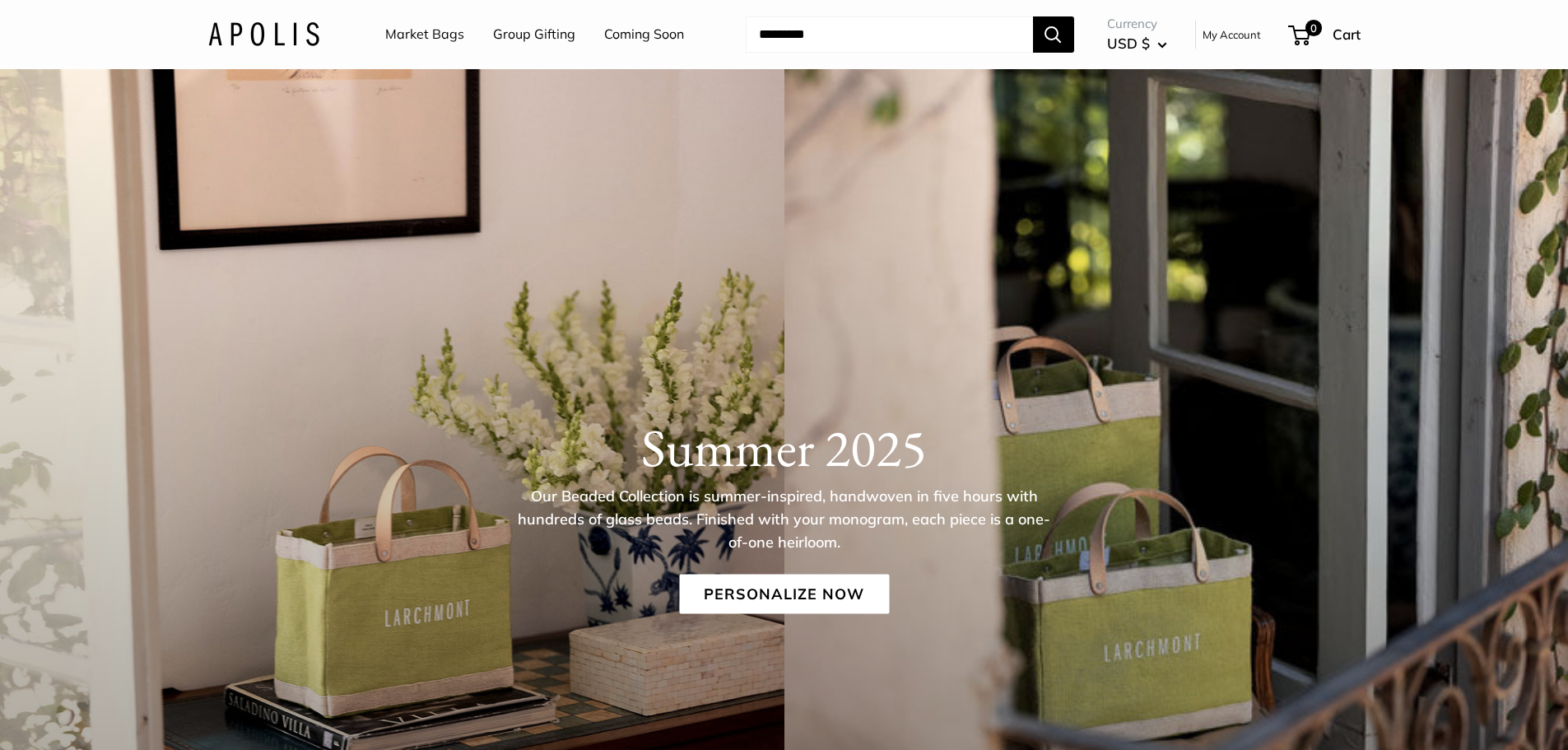 click on "Market Bags" at bounding box center [425, 35] 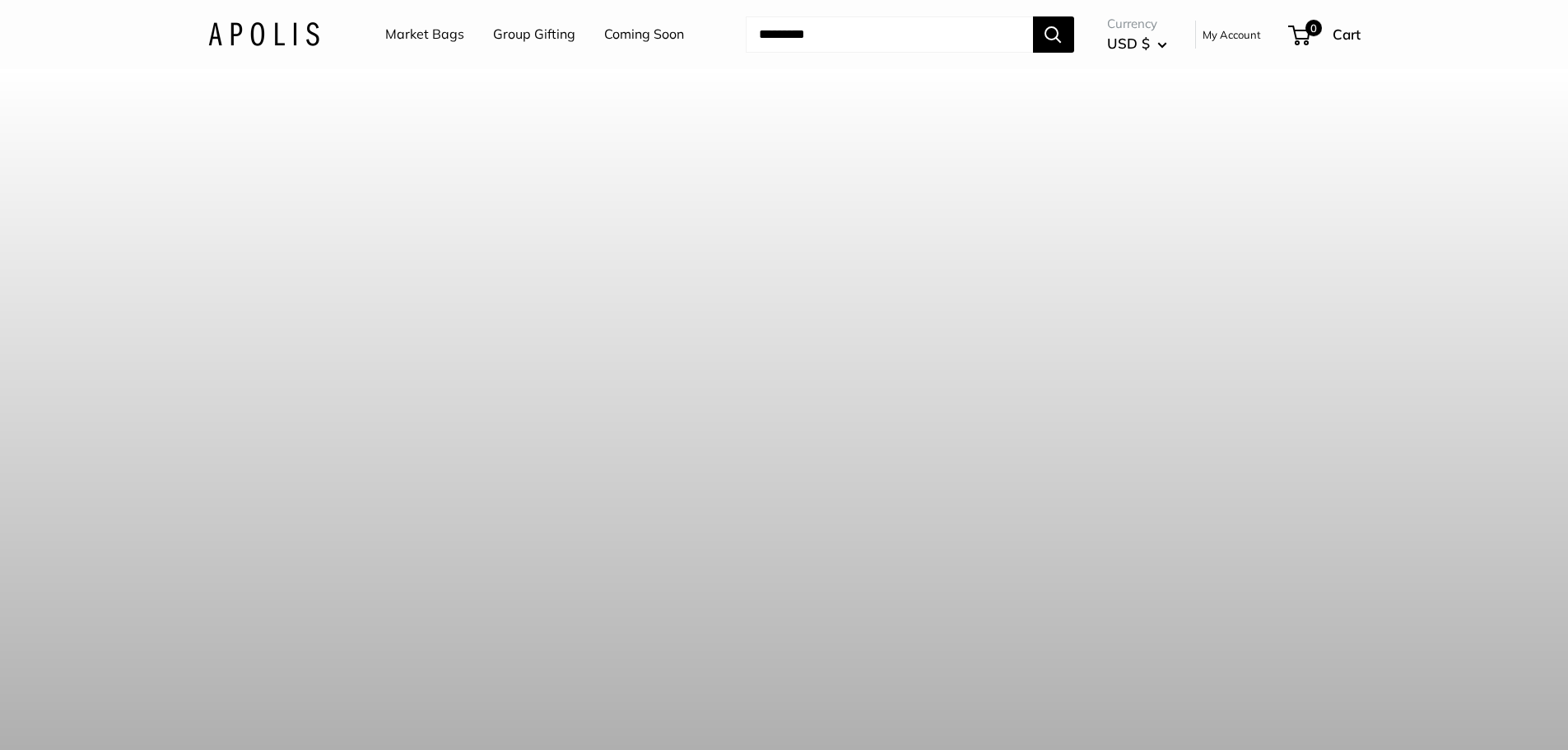 scroll, scrollTop: 0, scrollLeft: 0, axis: both 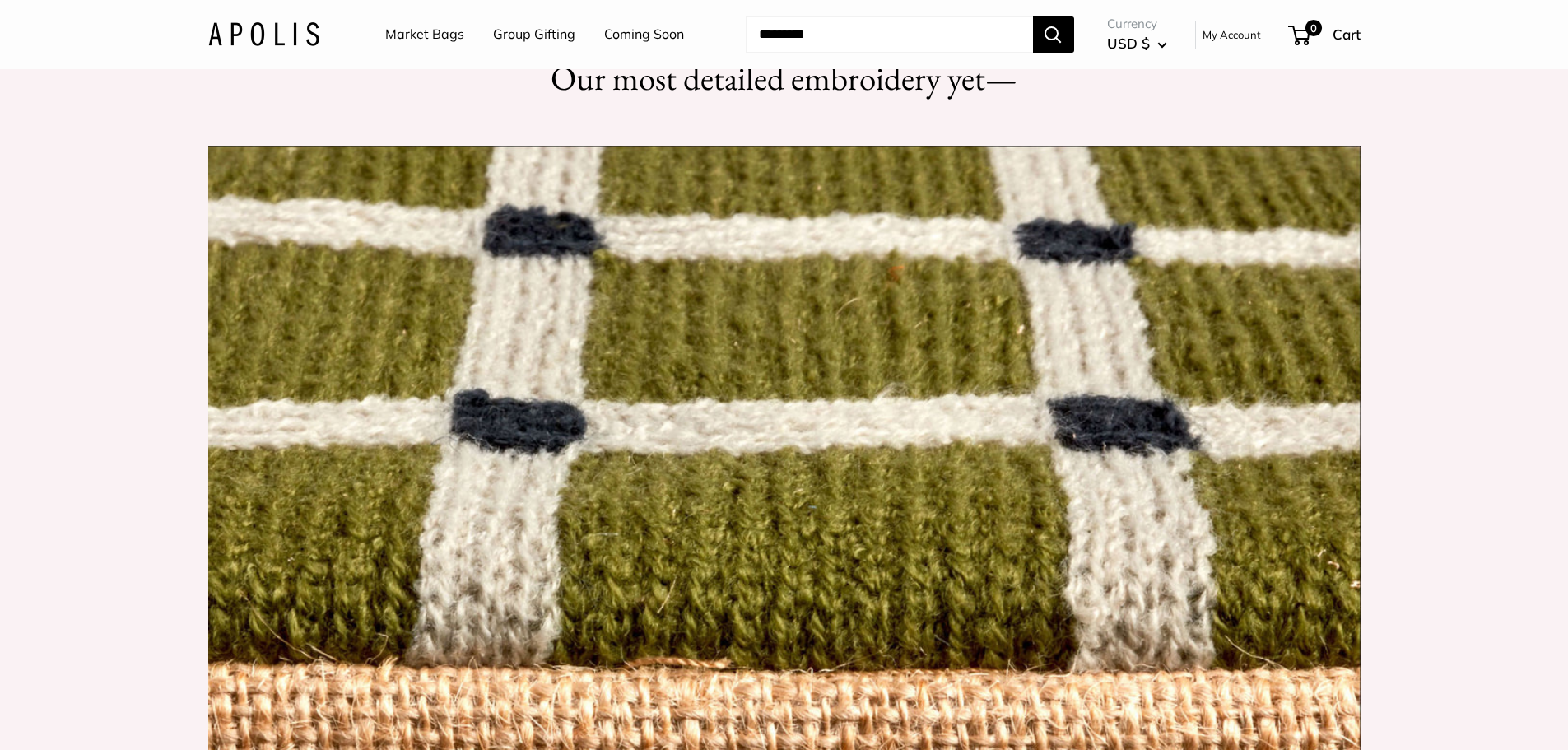 click on "Freshly harvested jute" at bounding box center (327, -147) 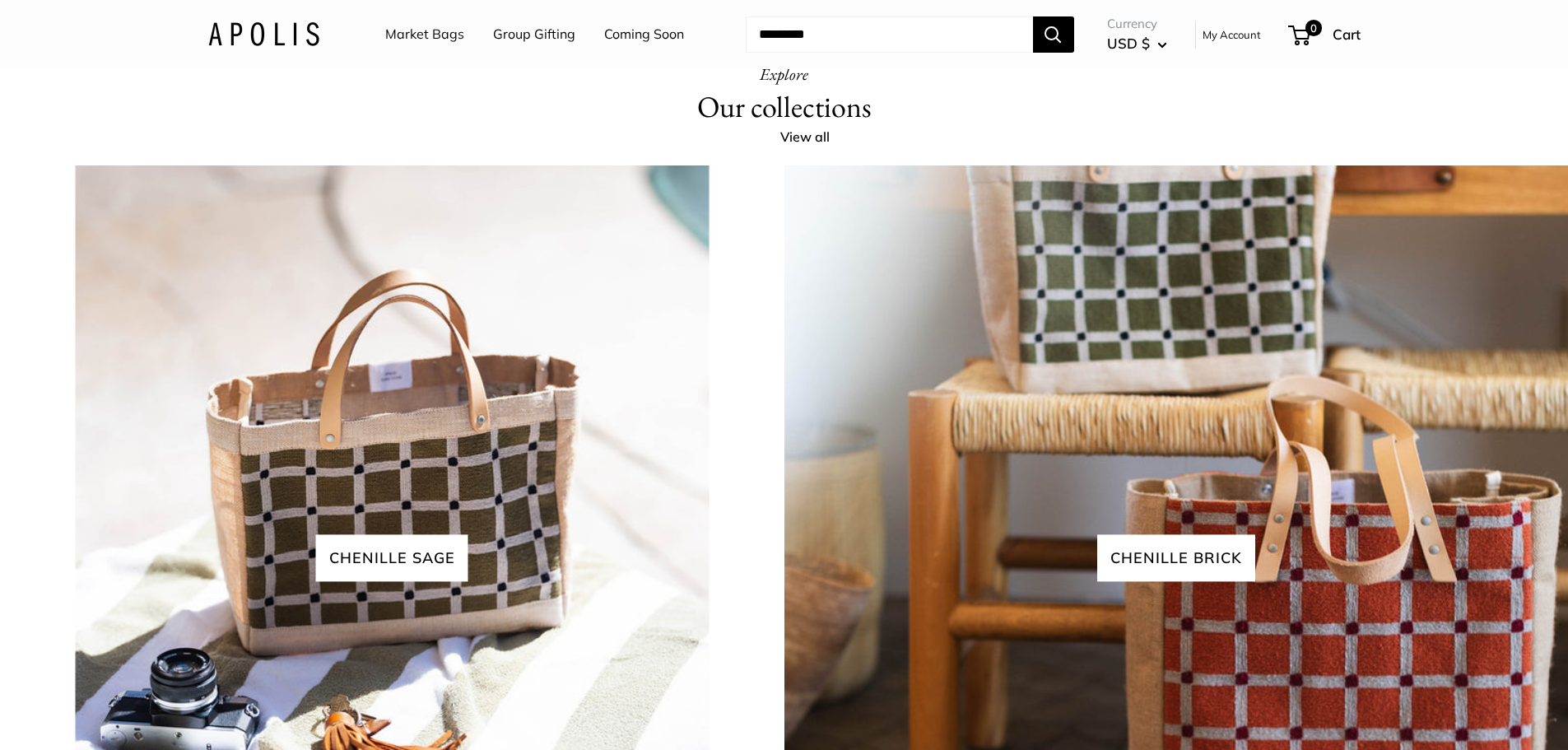 scroll, scrollTop: 4007, scrollLeft: 0, axis: vertical 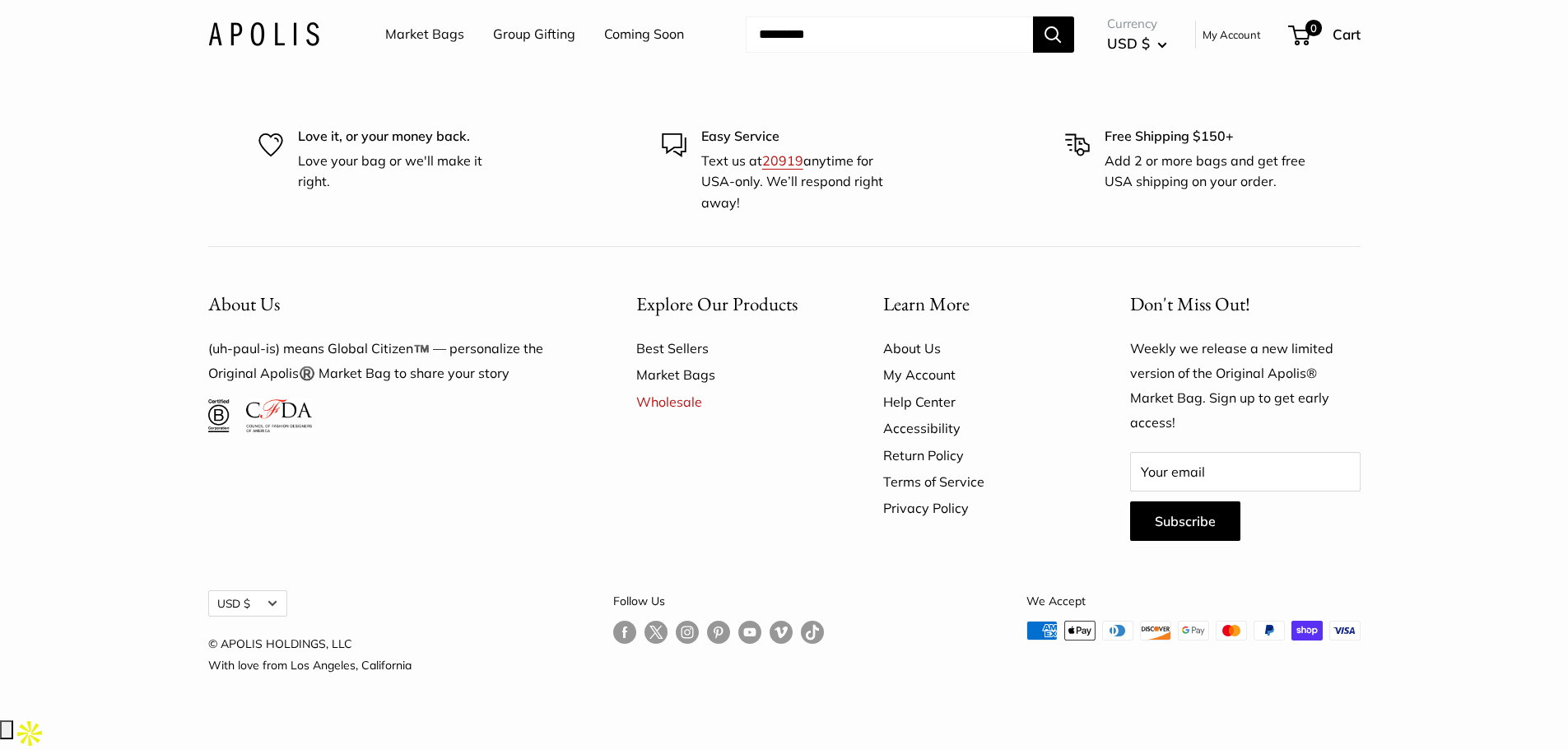click on "About Us" at bounding box center [978, 348] 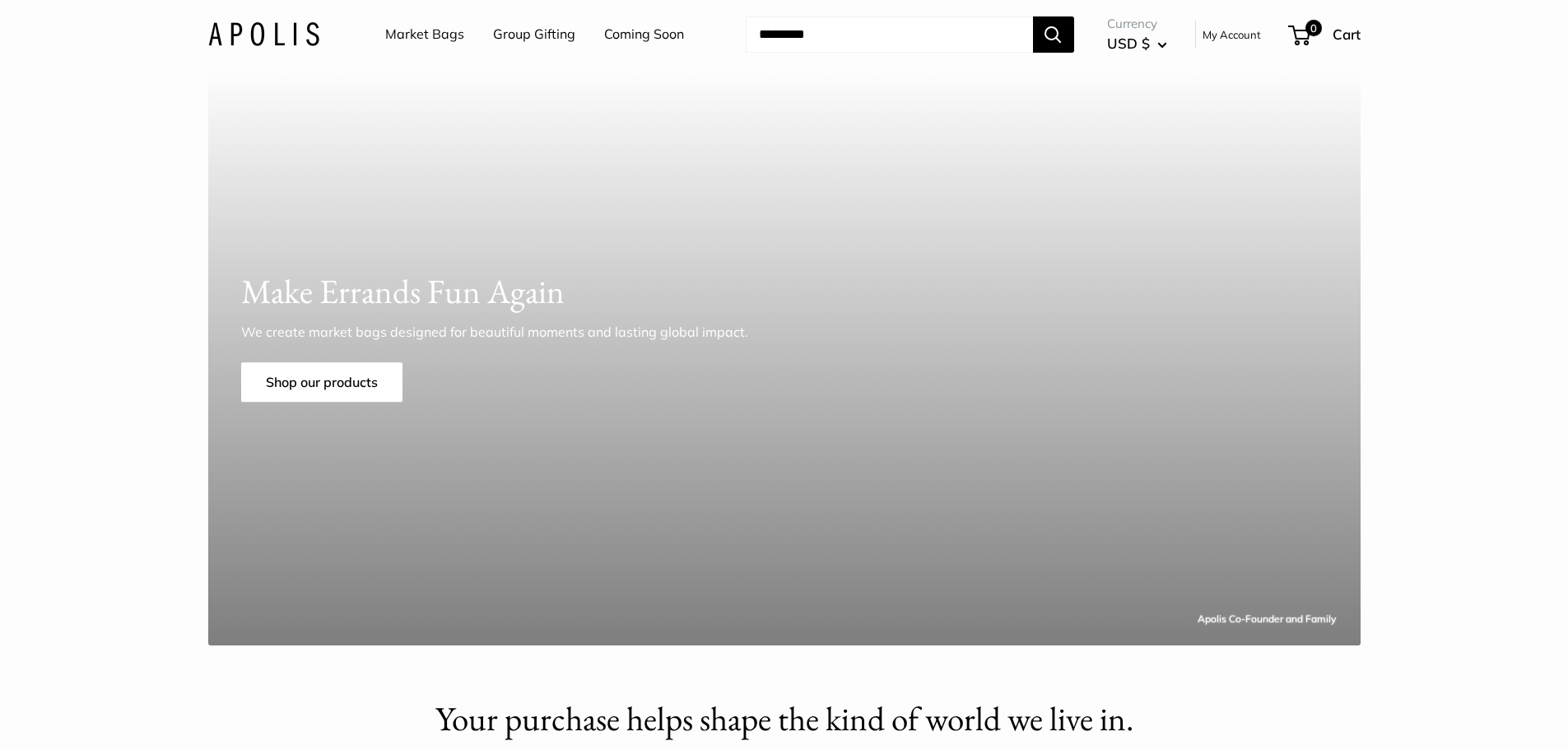 scroll, scrollTop: 0, scrollLeft: 0, axis: both 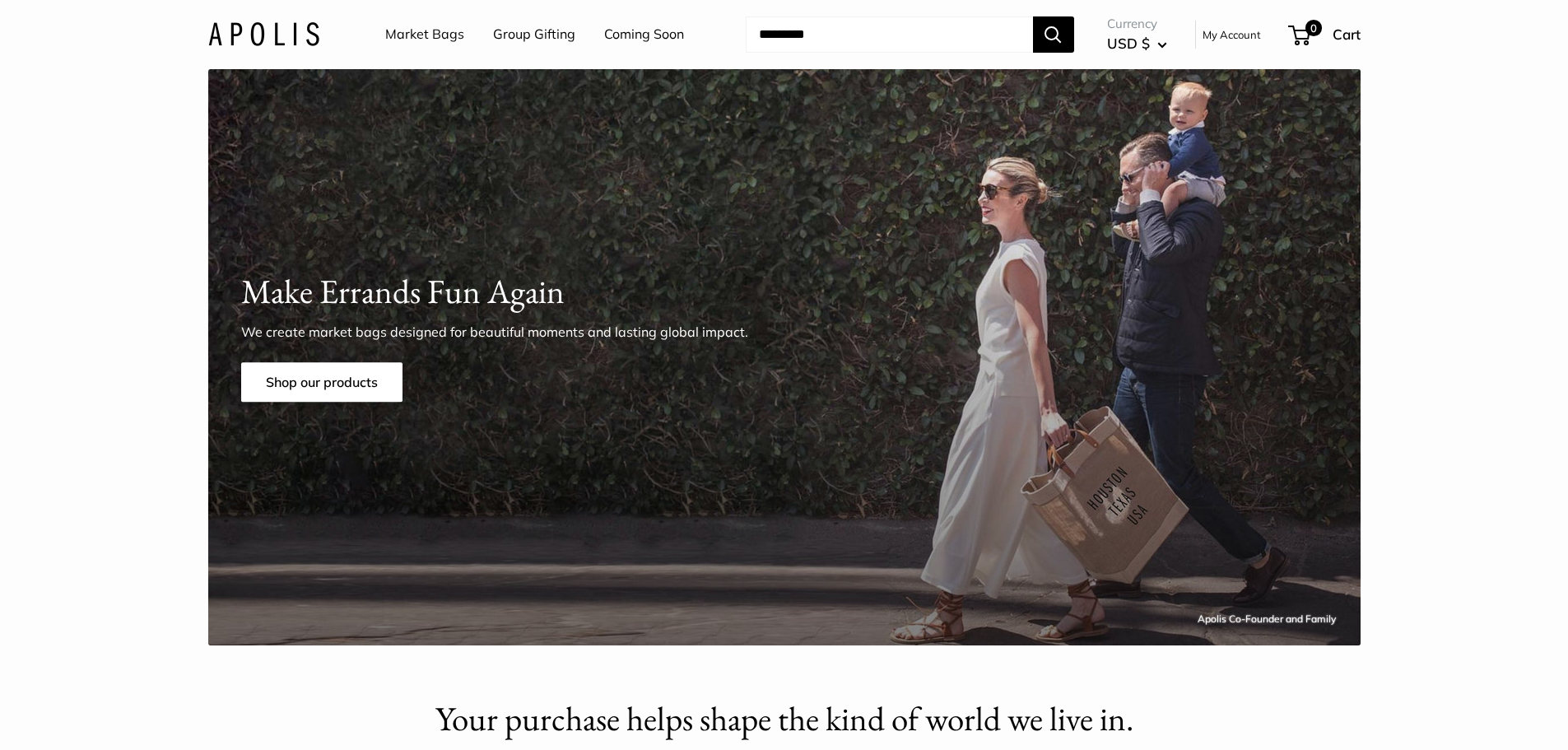 click on "Coming Soon" at bounding box center [644, 35] 